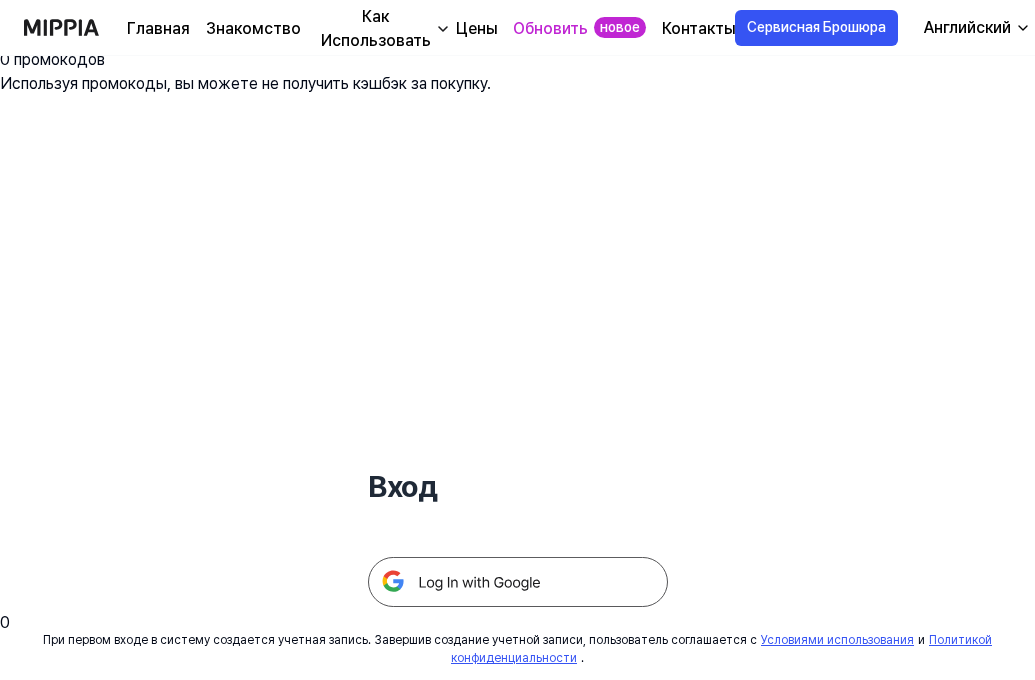scroll, scrollTop: 0, scrollLeft: 0, axis: both 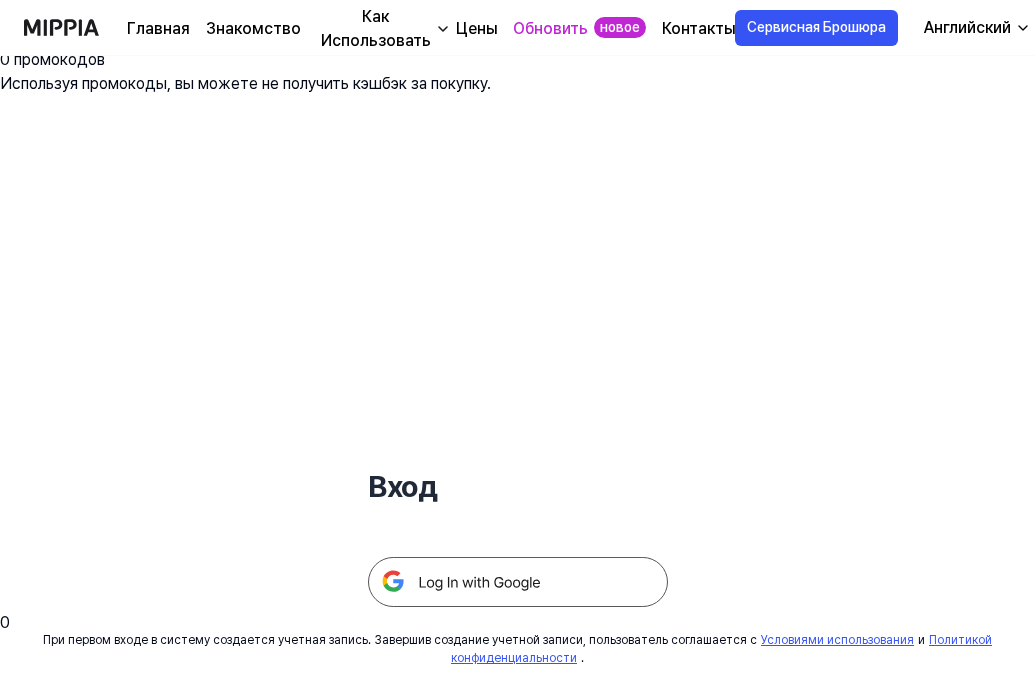 click 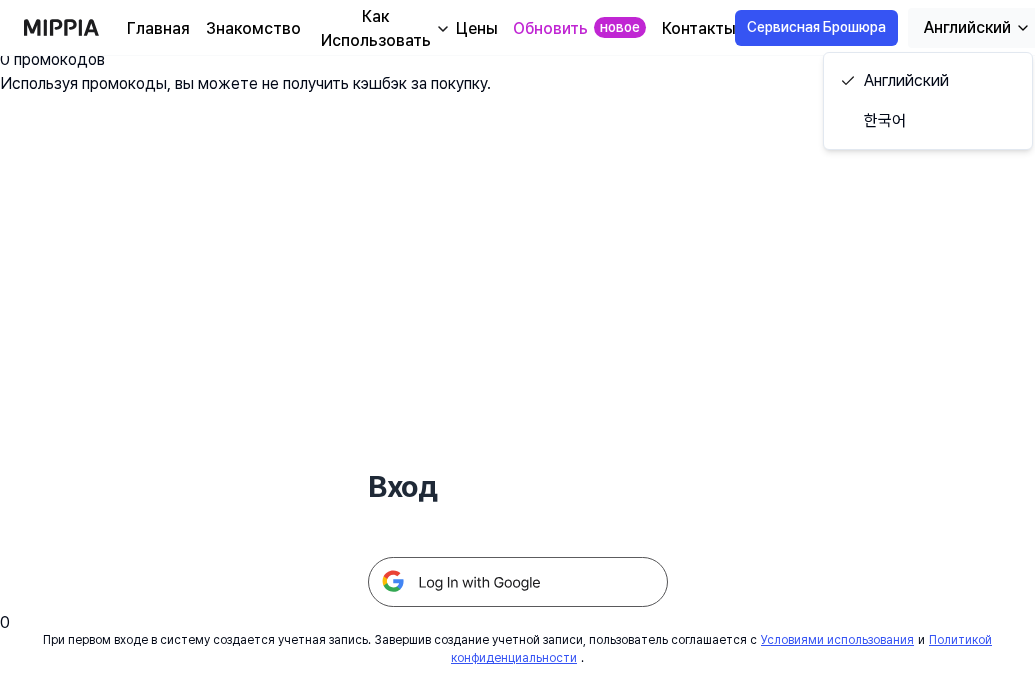 click at bounding box center (518, 582) 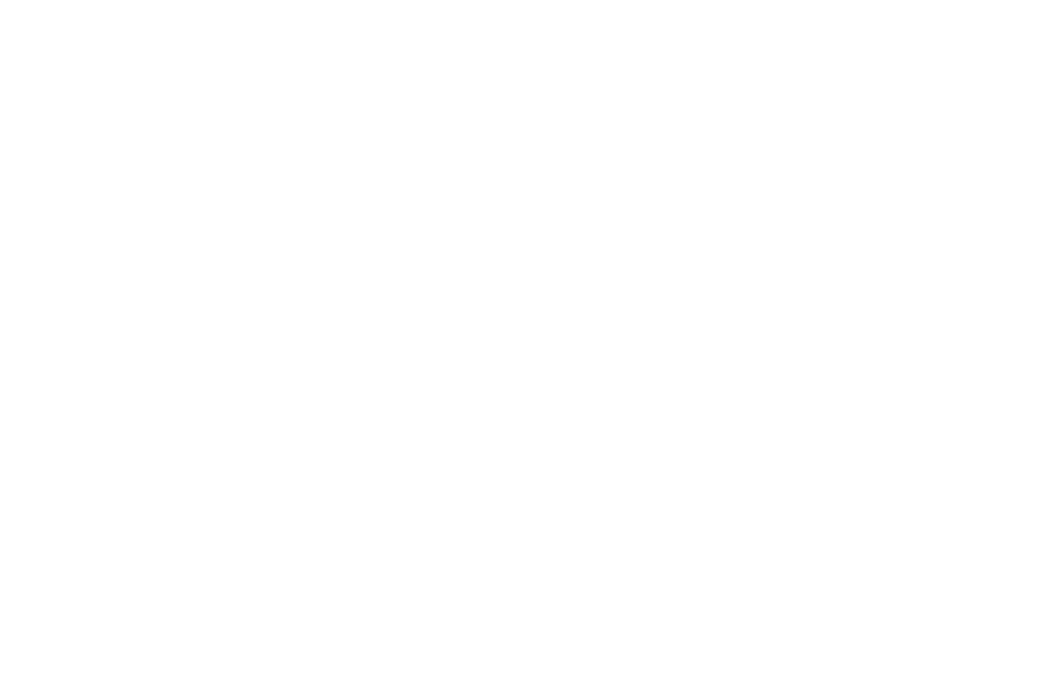 scroll, scrollTop: 0, scrollLeft: 0, axis: both 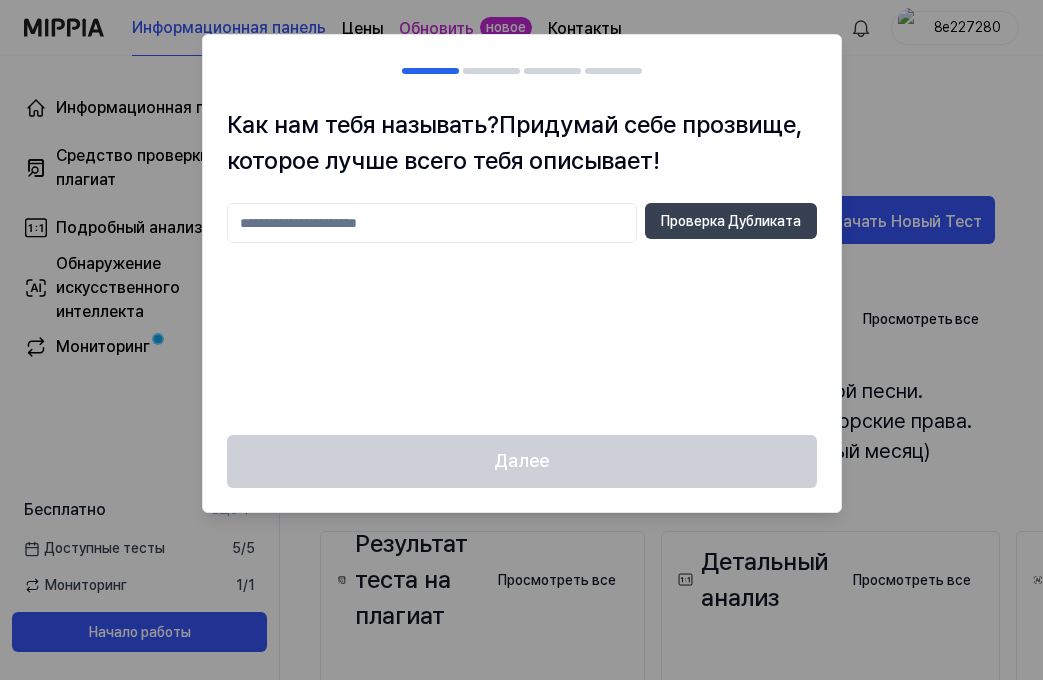click at bounding box center [432, 223] 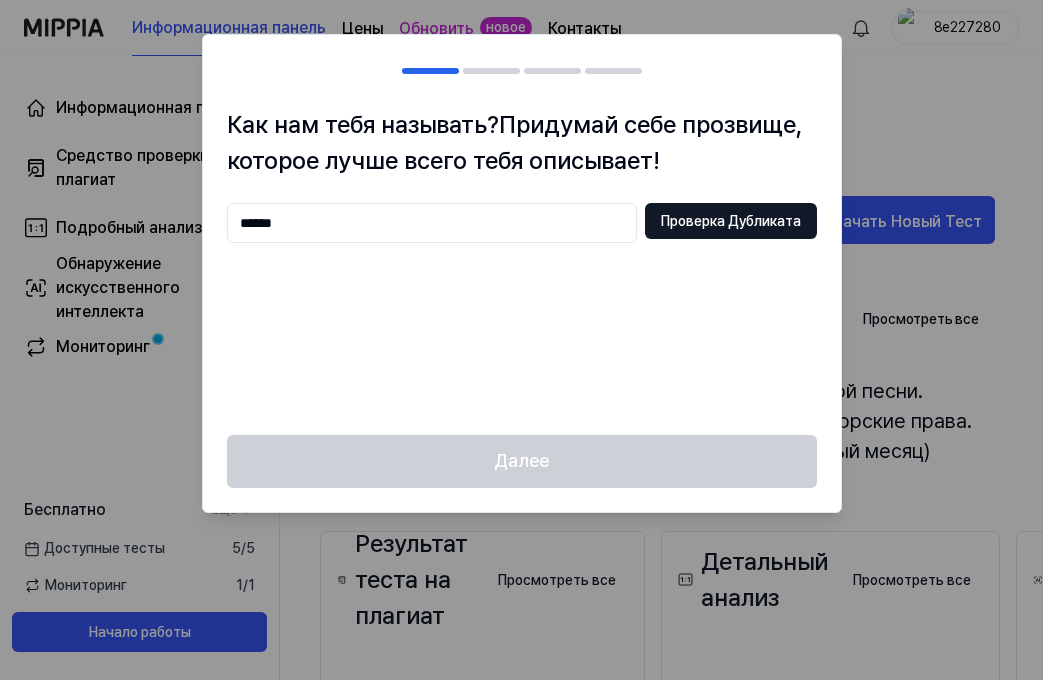 type on "******" 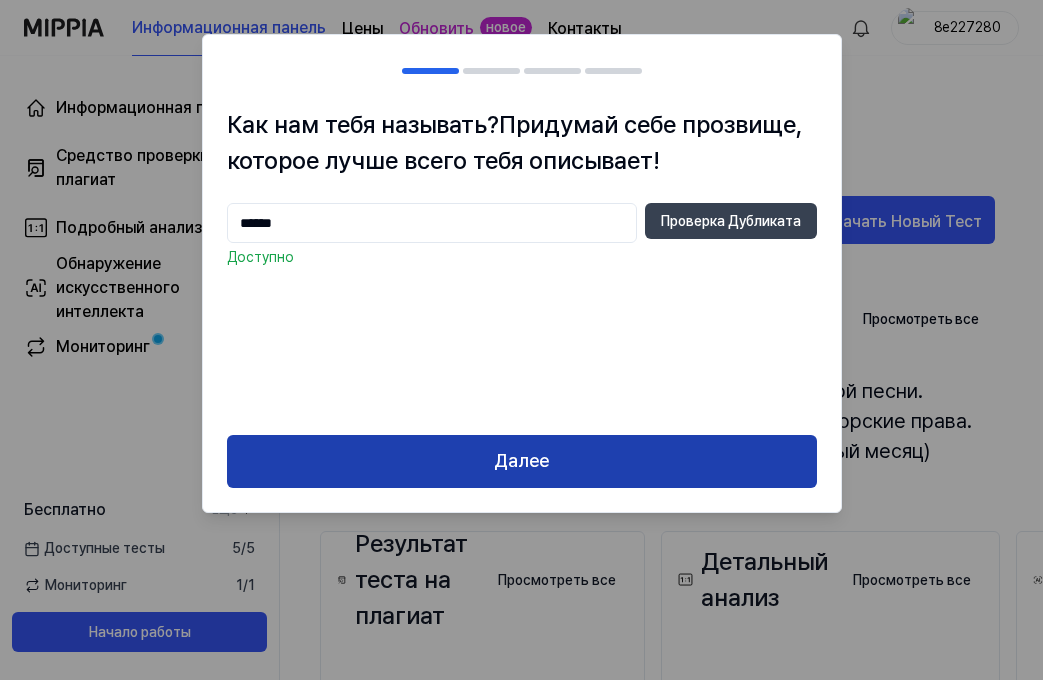 click on "Далее" at bounding box center (522, 461) 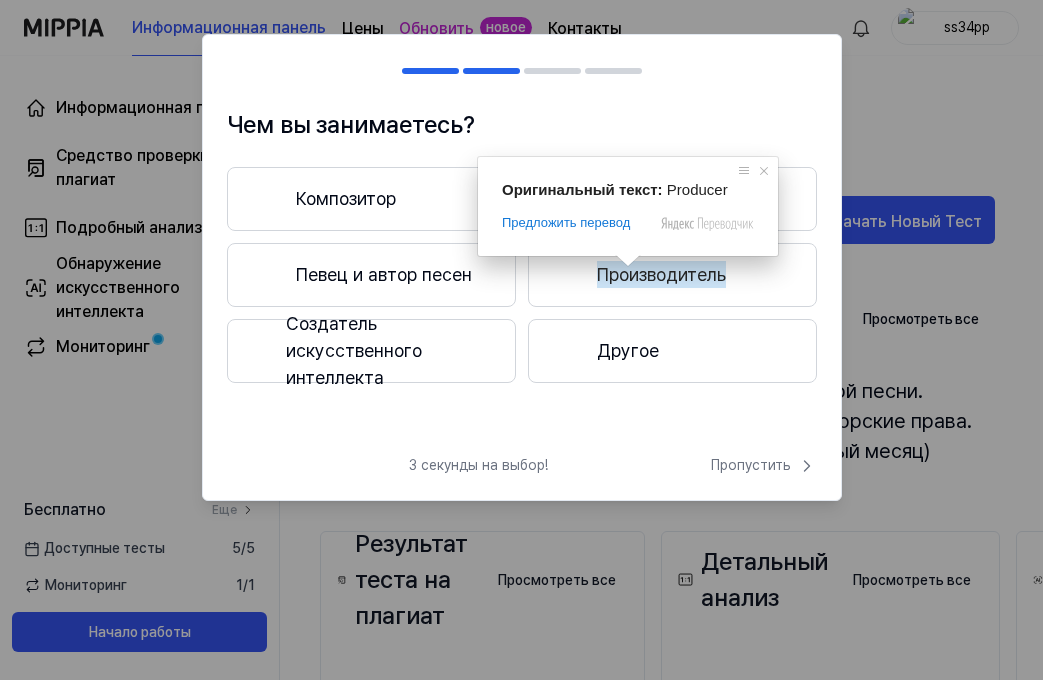 click on "Производитель" at bounding box center (661, 274) 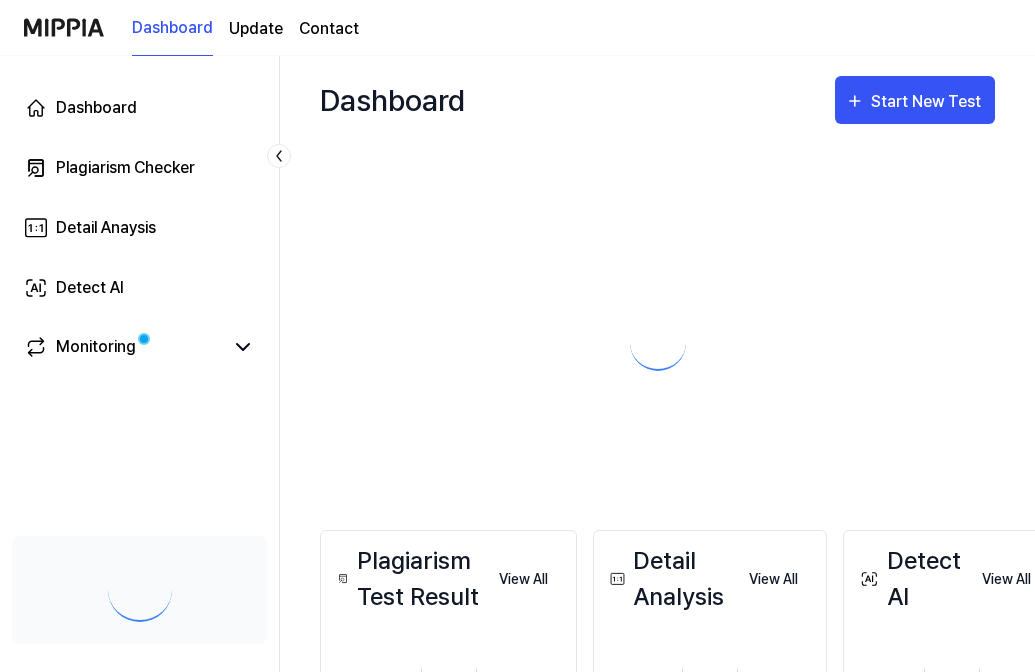 scroll, scrollTop: 0, scrollLeft: 0, axis: both 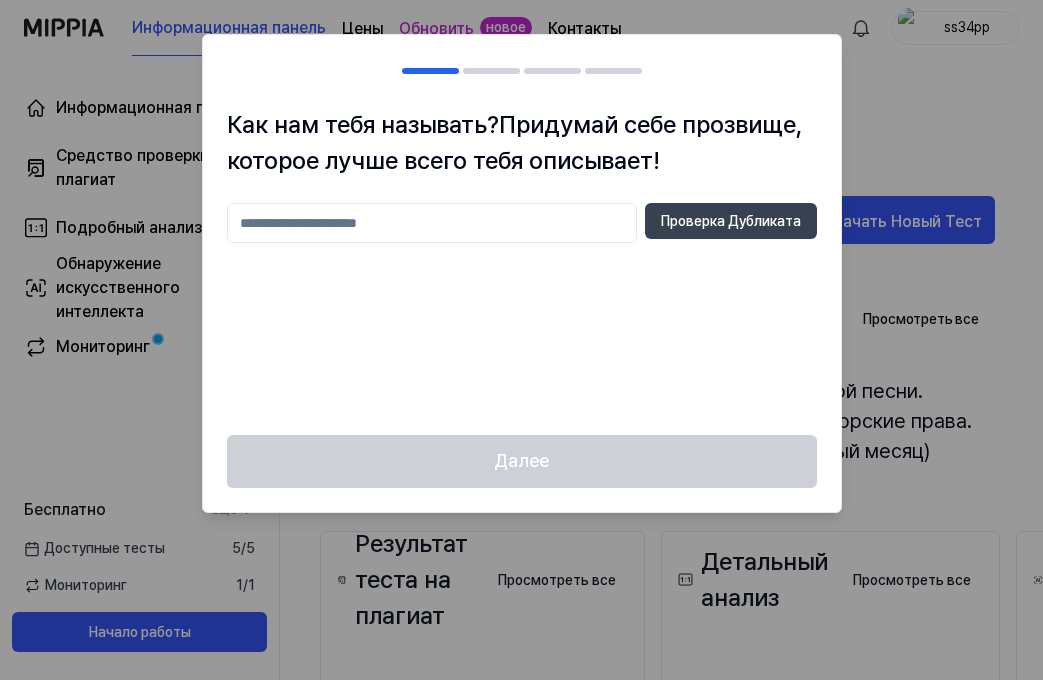 click at bounding box center (432, 223) 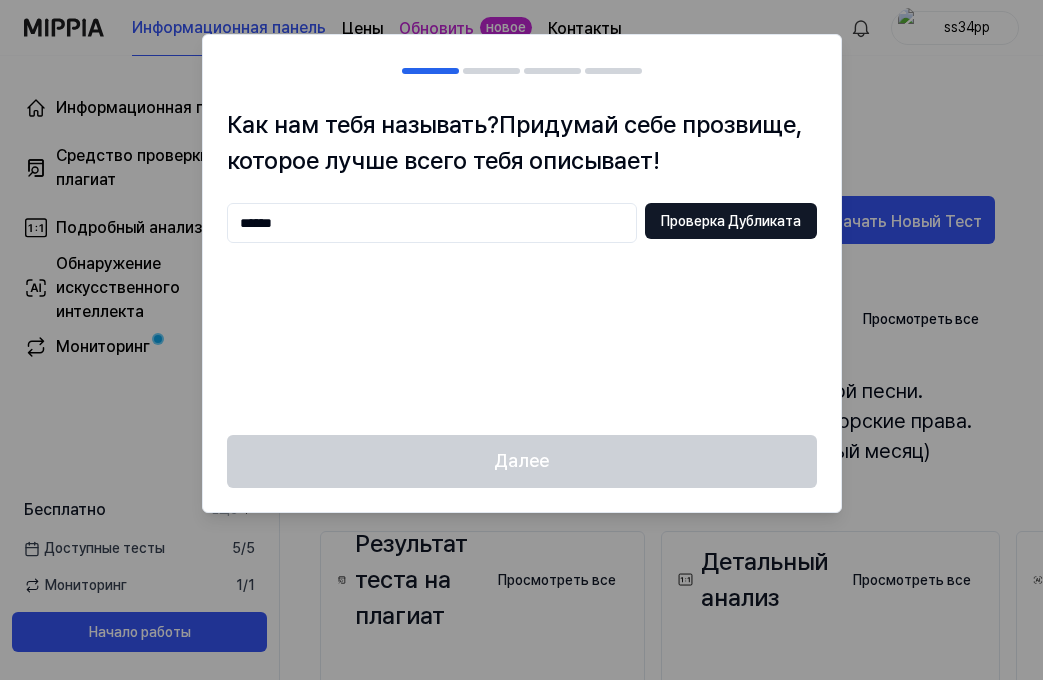 type on "******" 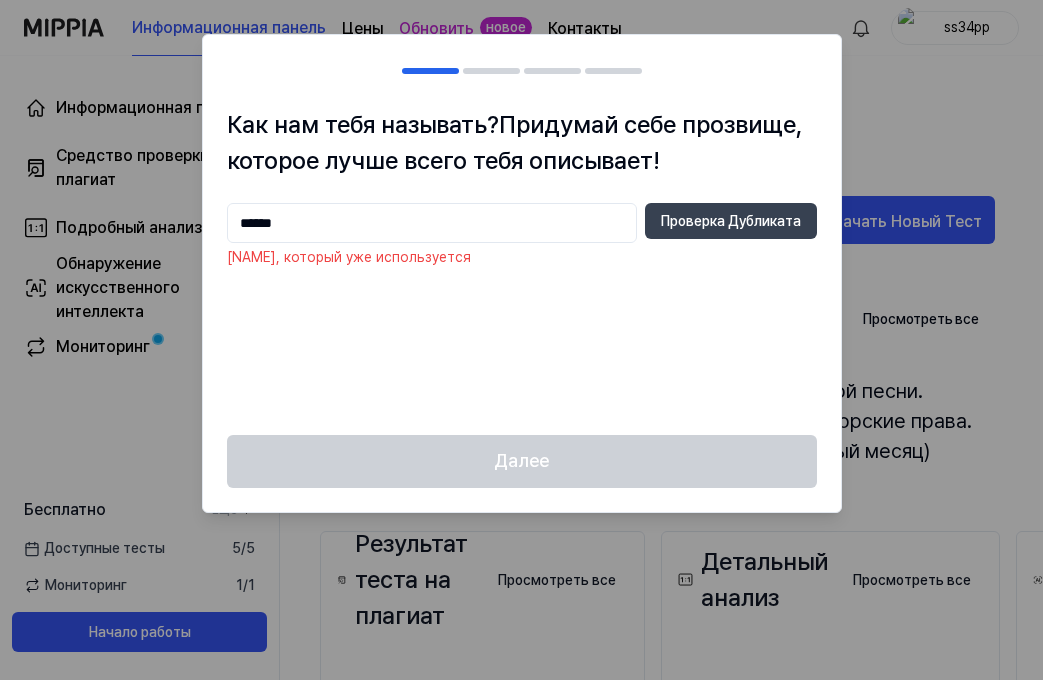 click on "Далее" at bounding box center (522, 473) 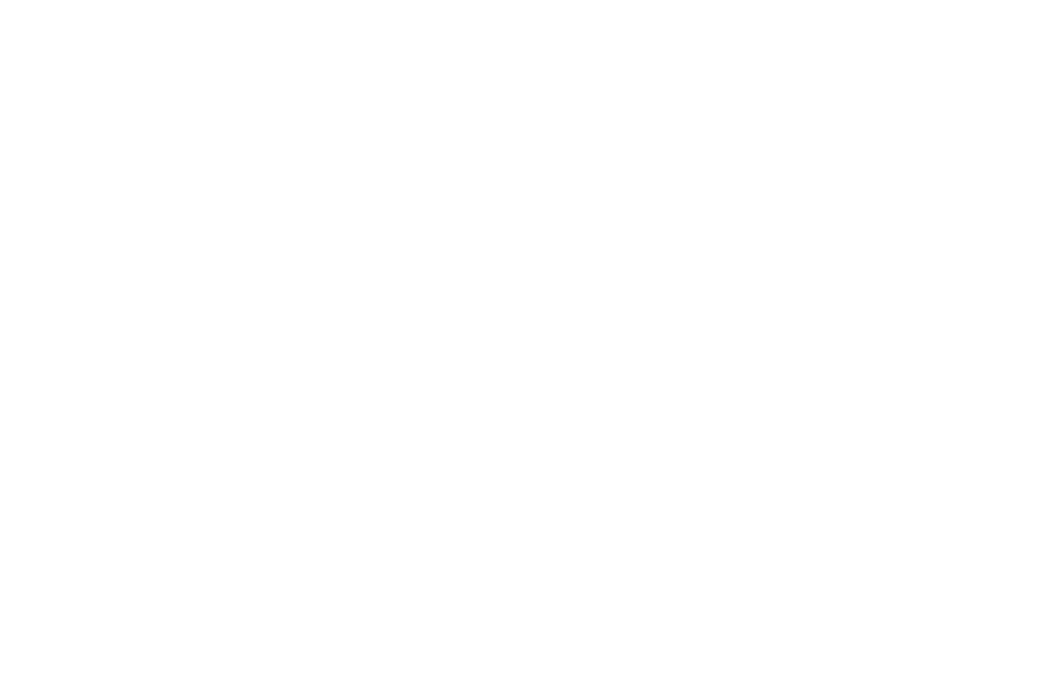 scroll, scrollTop: 0, scrollLeft: 0, axis: both 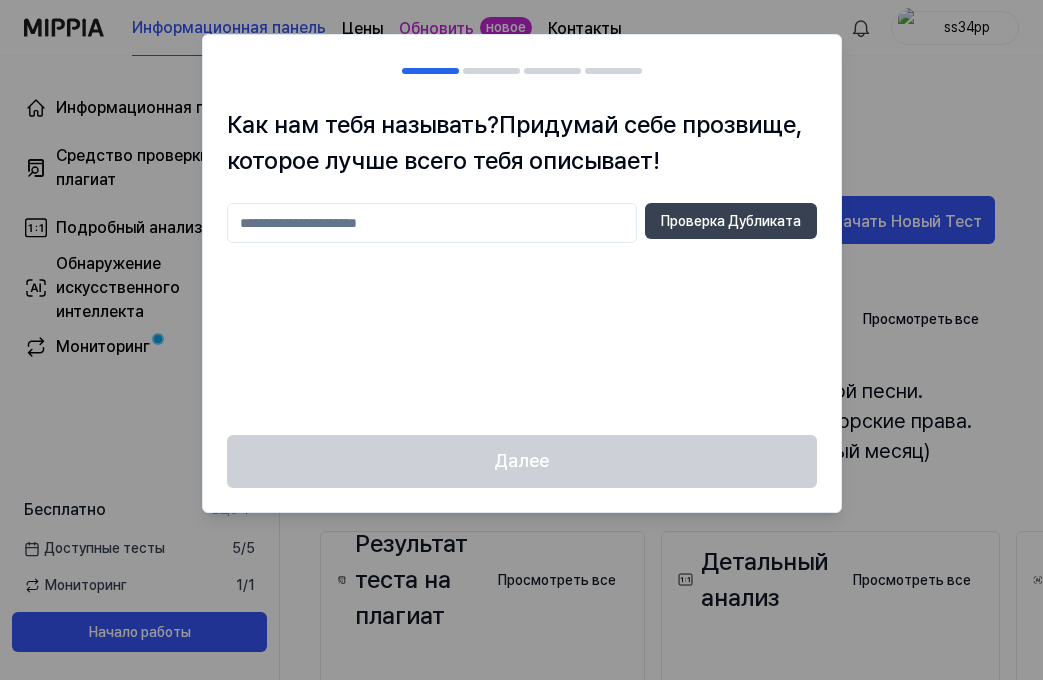 click at bounding box center [521, 340] 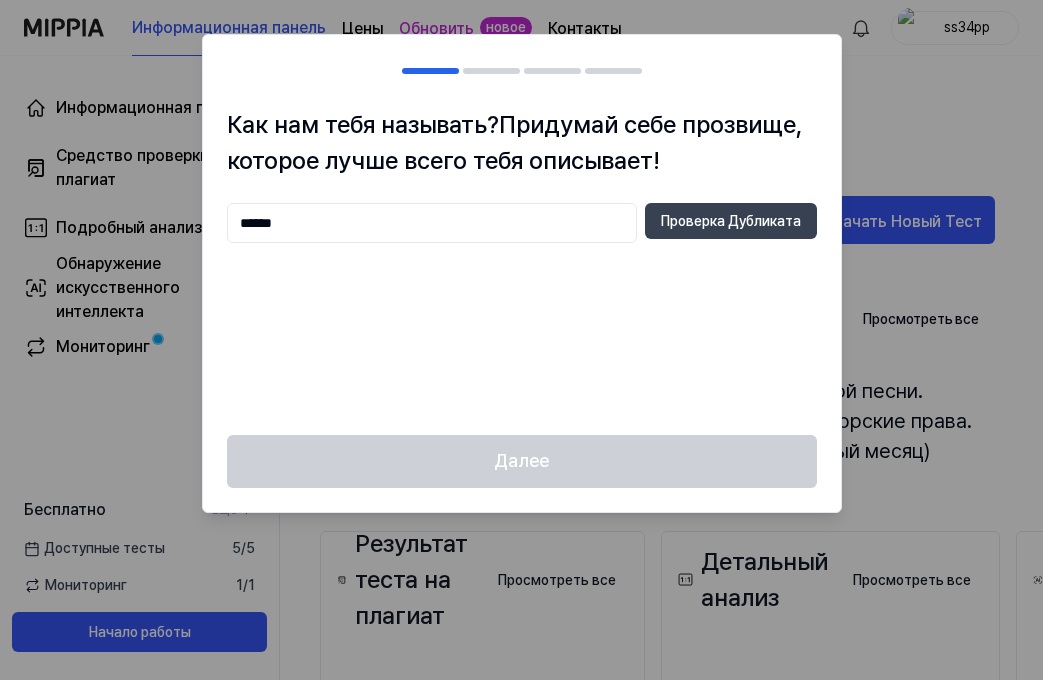 type on "******" 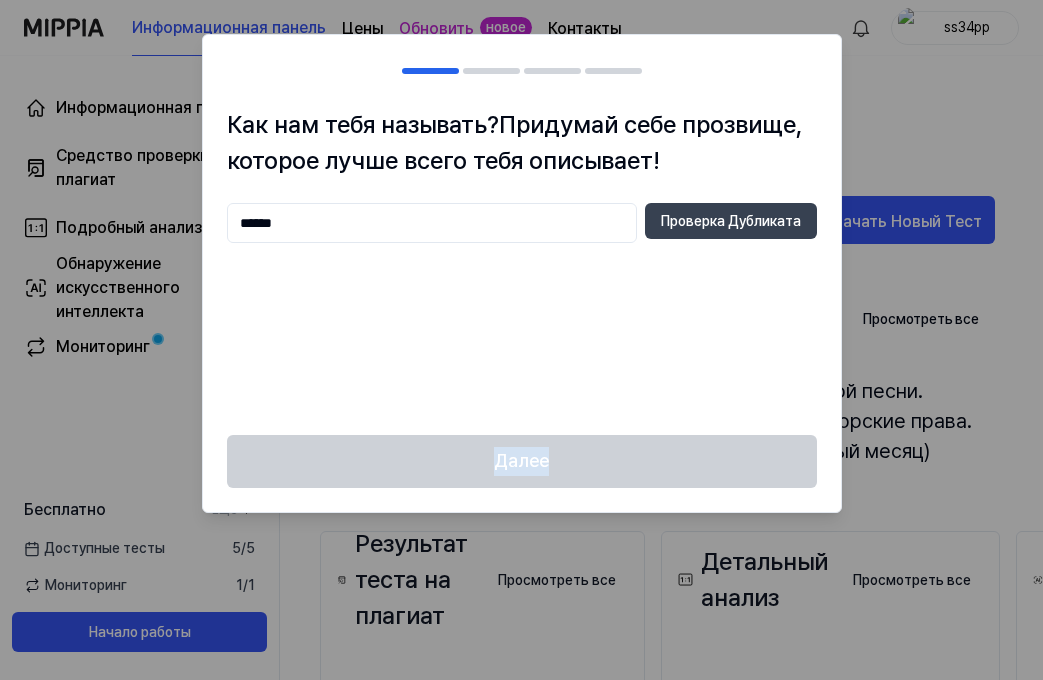 click on "Далее" at bounding box center [522, 473] 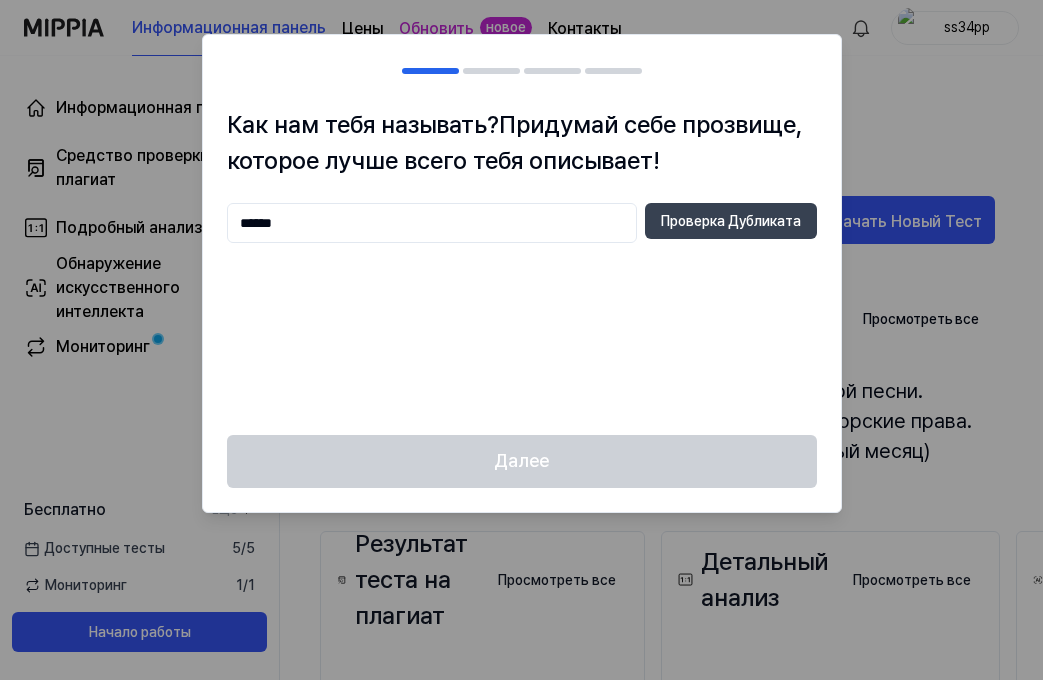 click at bounding box center [521, 340] 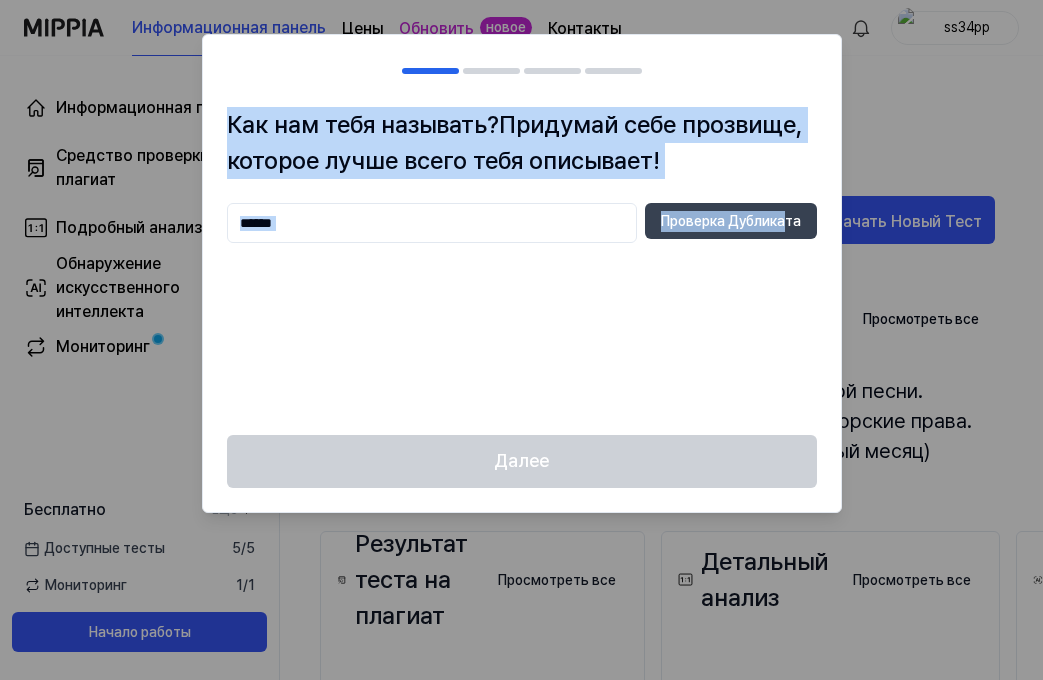 drag, startPoint x: 845, startPoint y: 258, endPoint x: 789, endPoint y: 270, distance: 57.271286 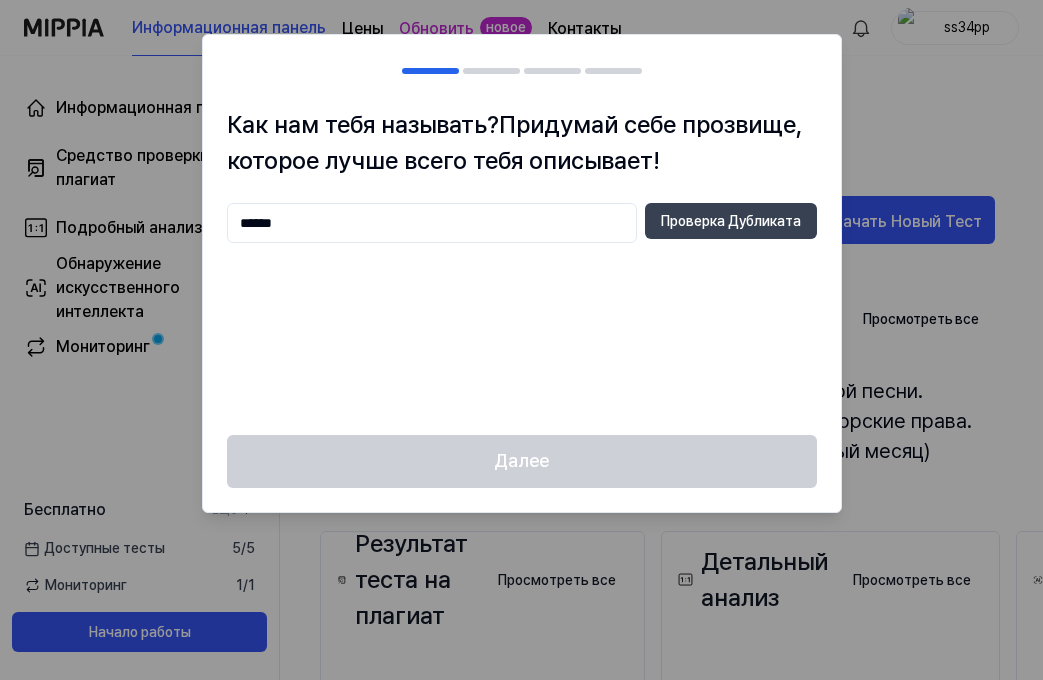 click at bounding box center [521, 340] 